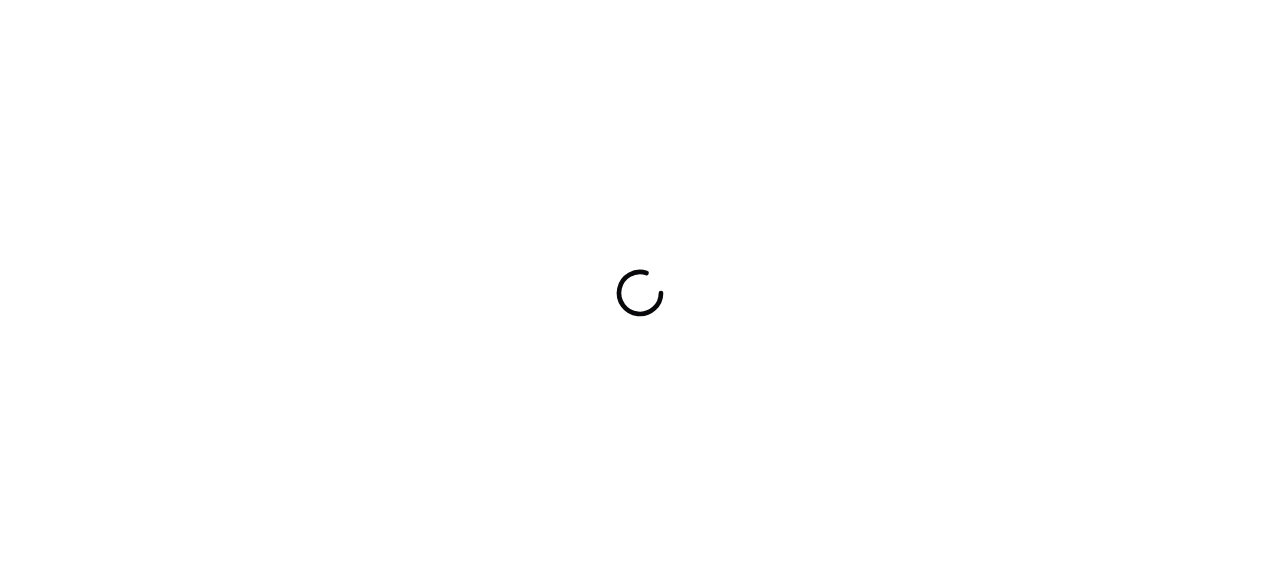 scroll, scrollTop: 0, scrollLeft: 0, axis: both 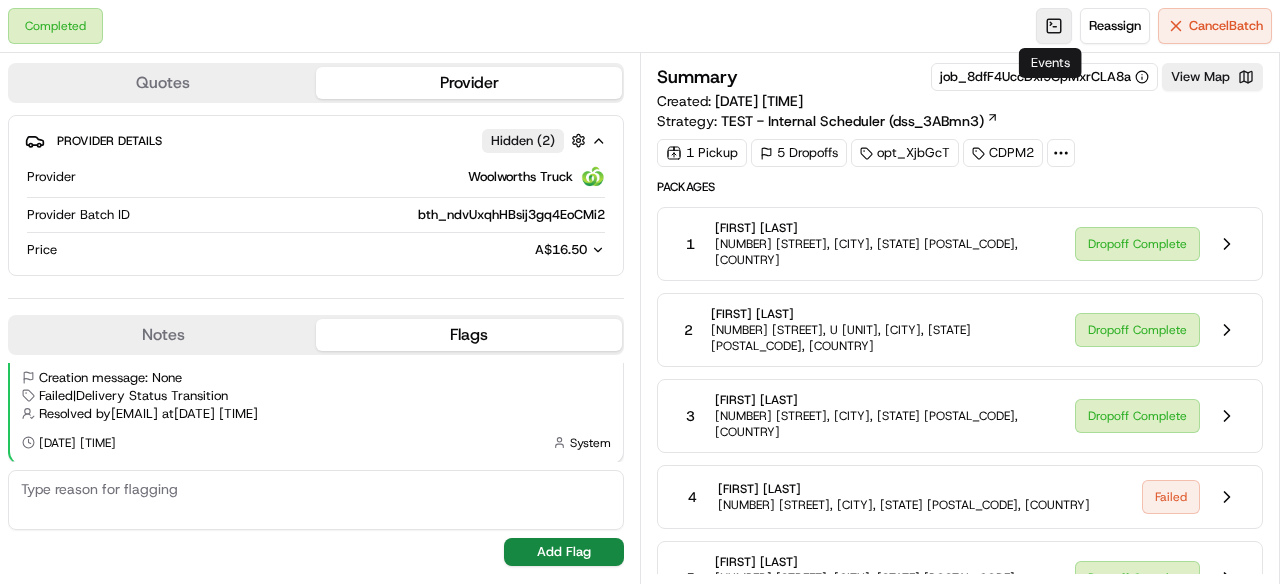 click at bounding box center (1054, 26) 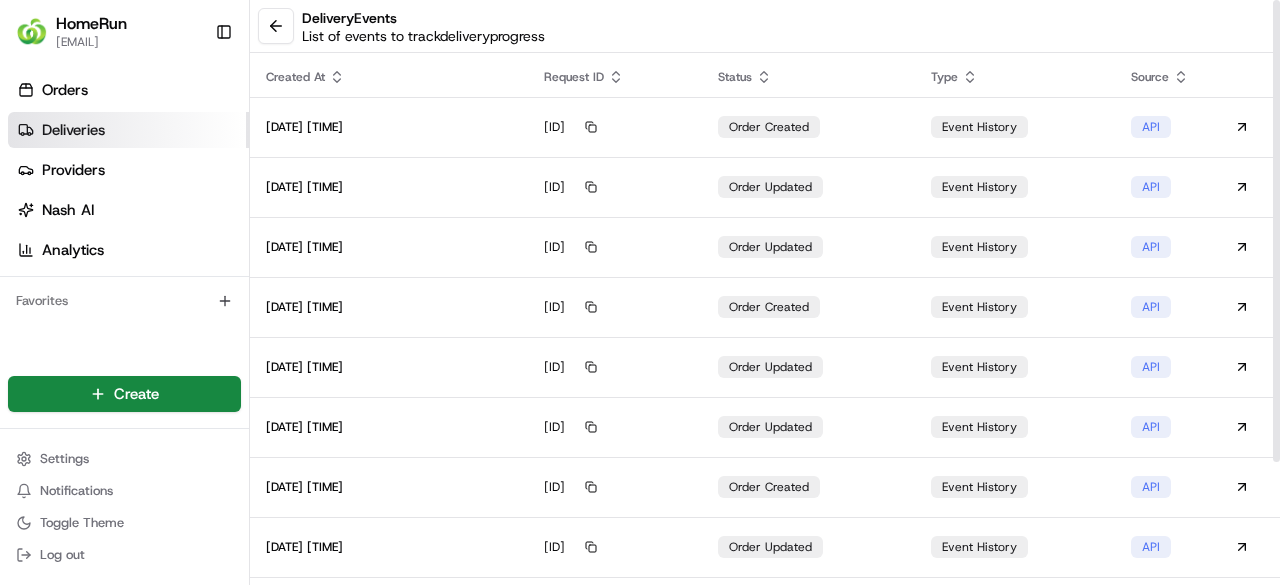 click on "Deliveries" at bounding box center [73, 130] 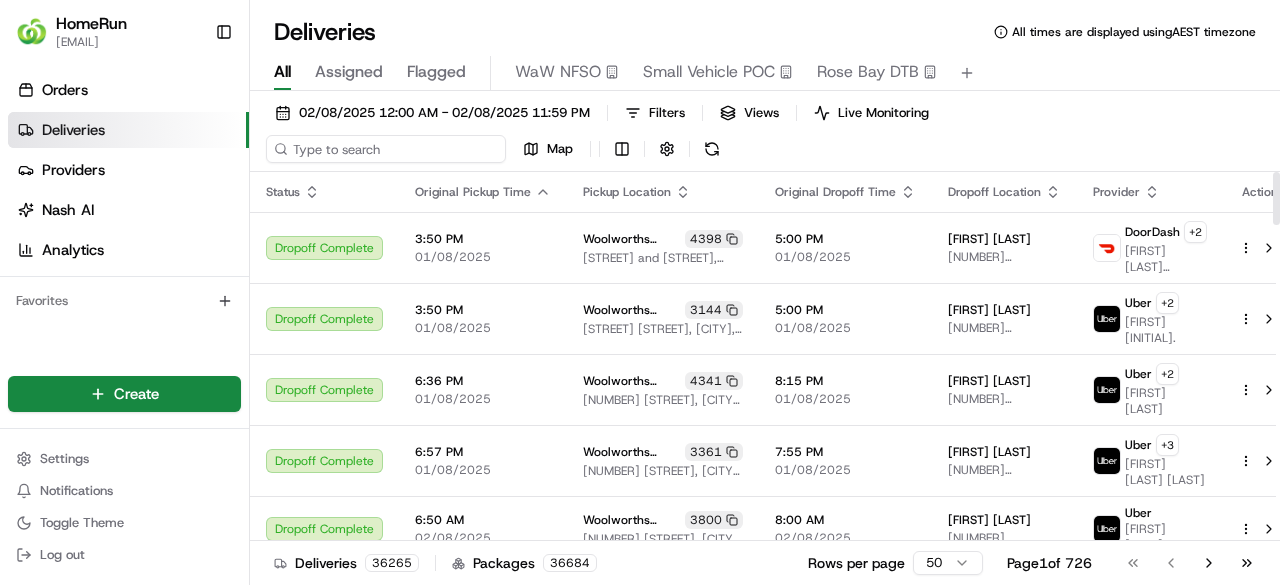 click at bounding box center [386, 149] 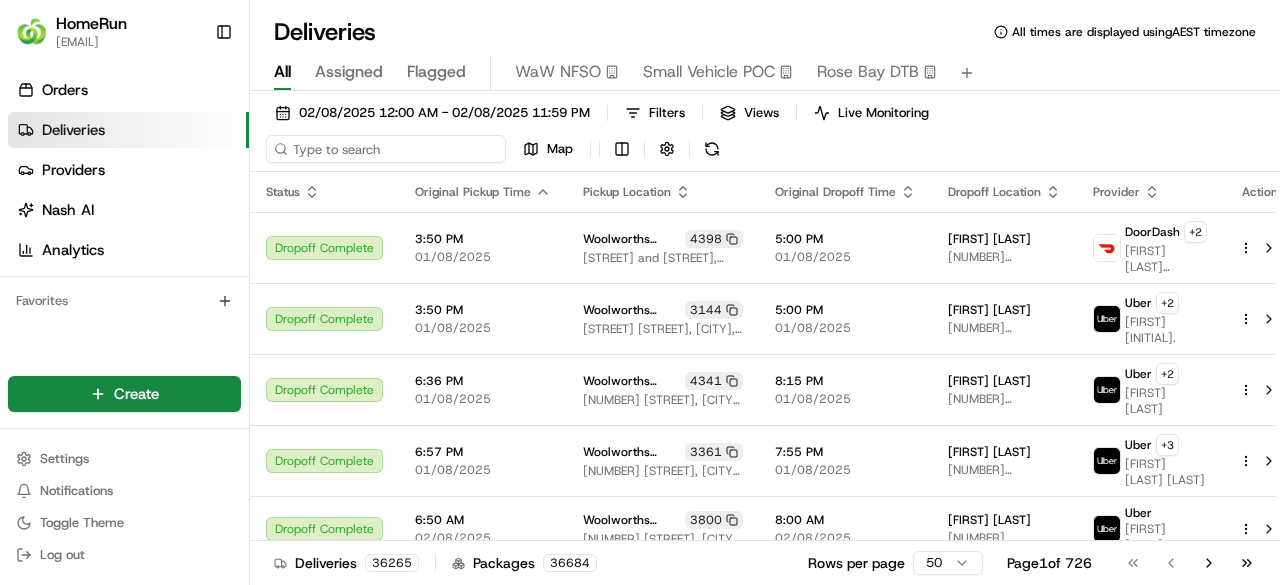 paste on "[NUMBER]" 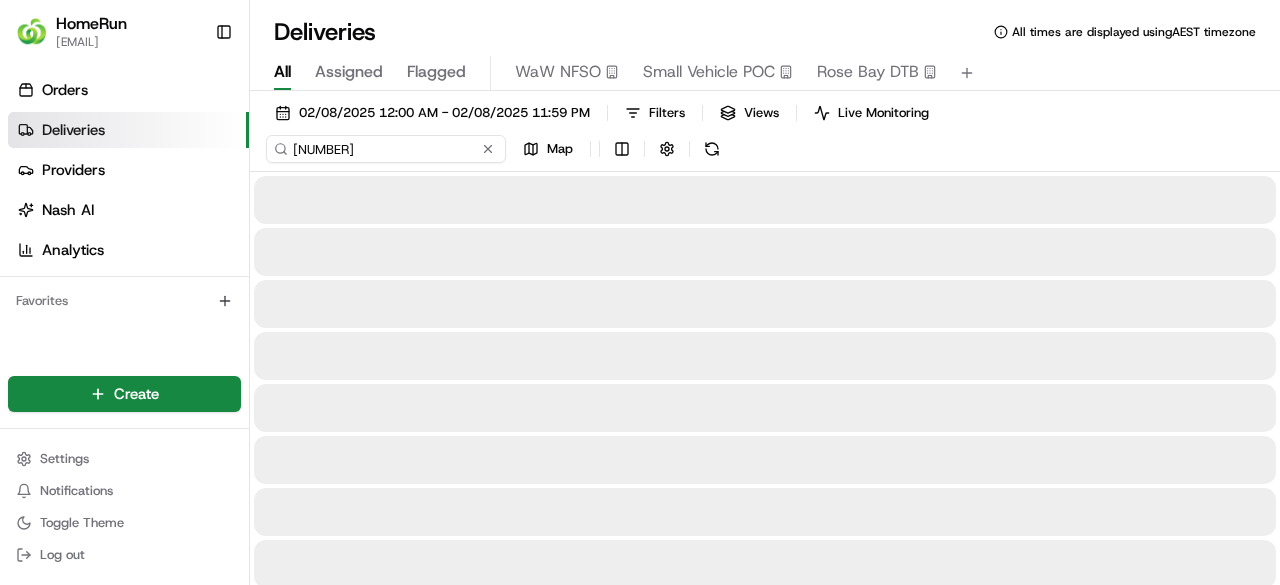 type on "[NUMBER]" 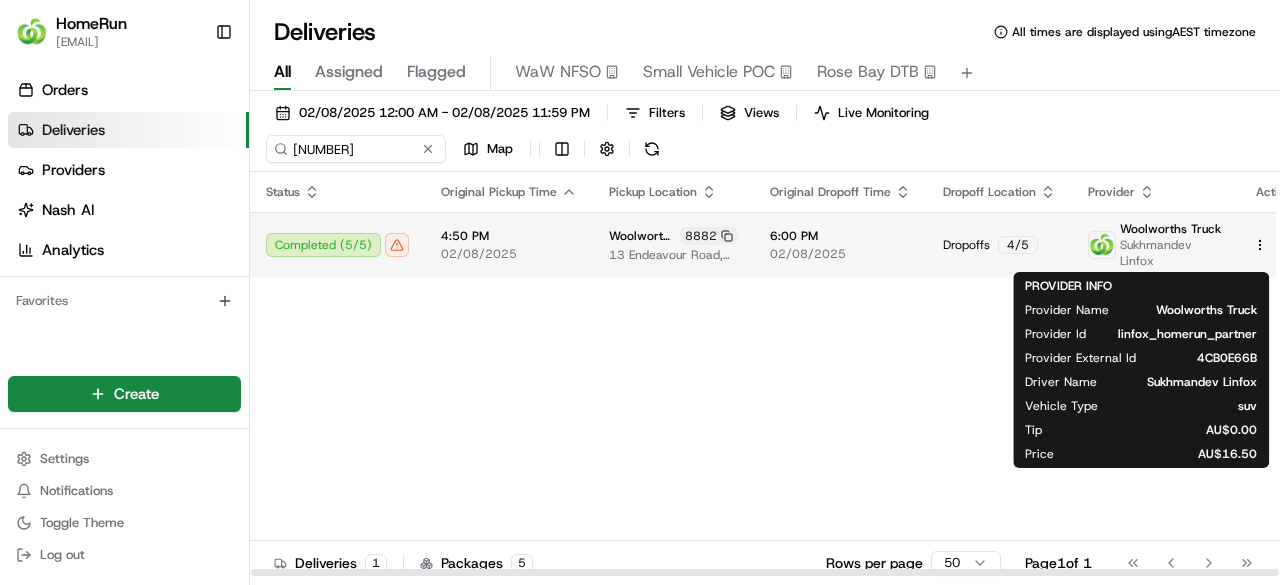 click on "Sukhmandev Linfox" at bounding box center [1170, 253] 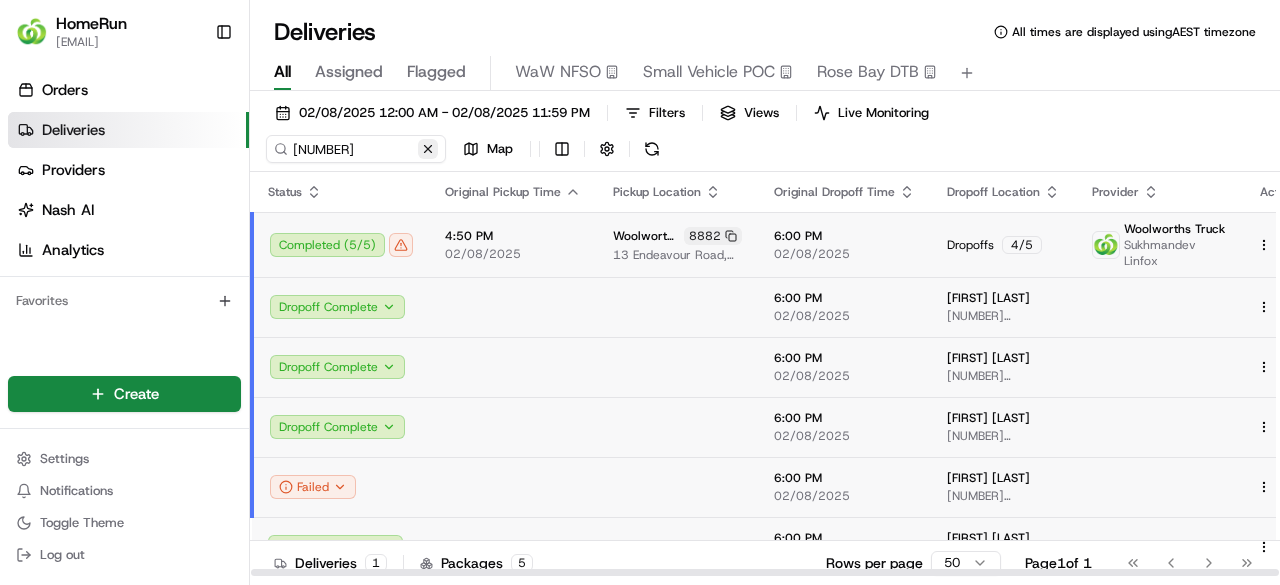 click at bounding box center [428, 149] 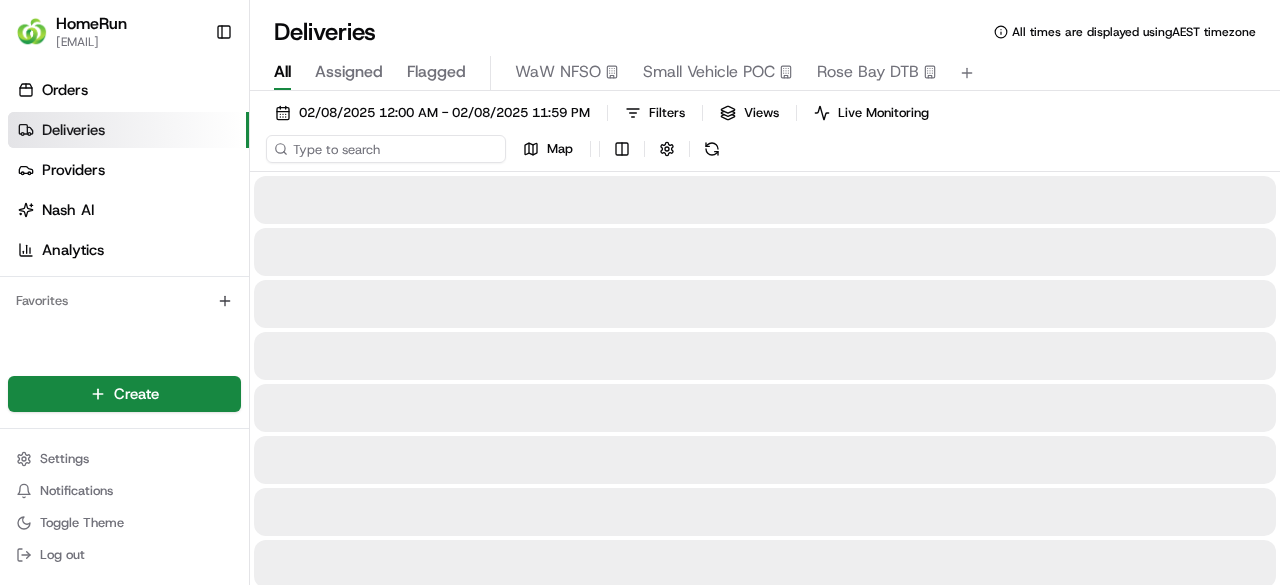 click at bounding box center [386, 149] 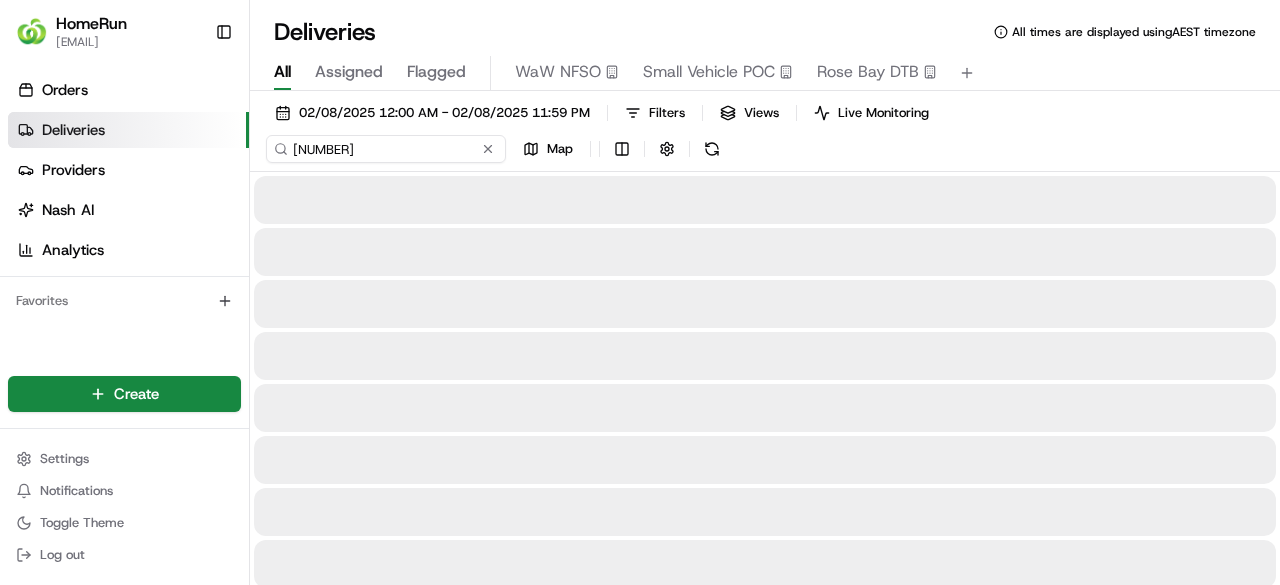 type on "[NUMBER]" 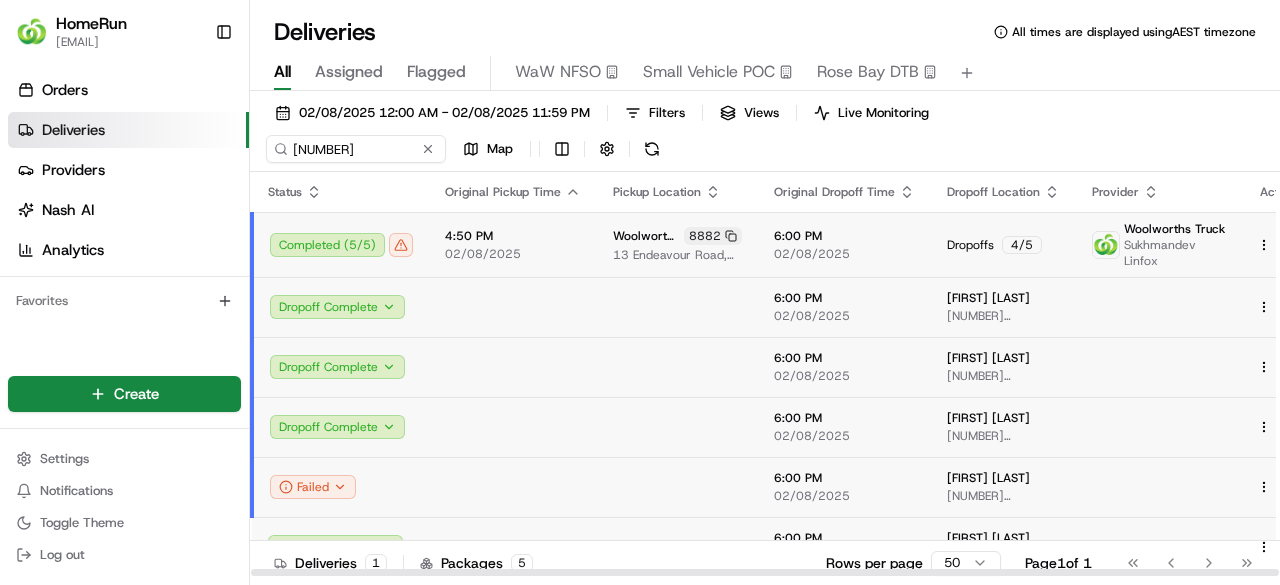 click on "[FIRST] [LAST]" at bounding box center [988, 478] 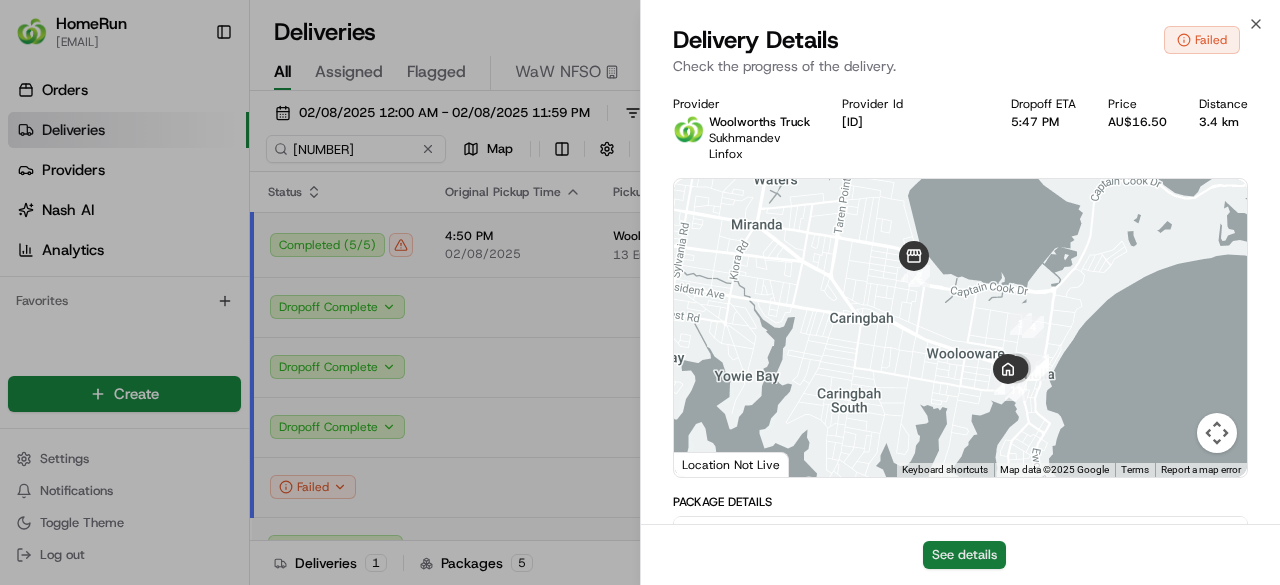 click on "See details" at bounding box center [964, 555] 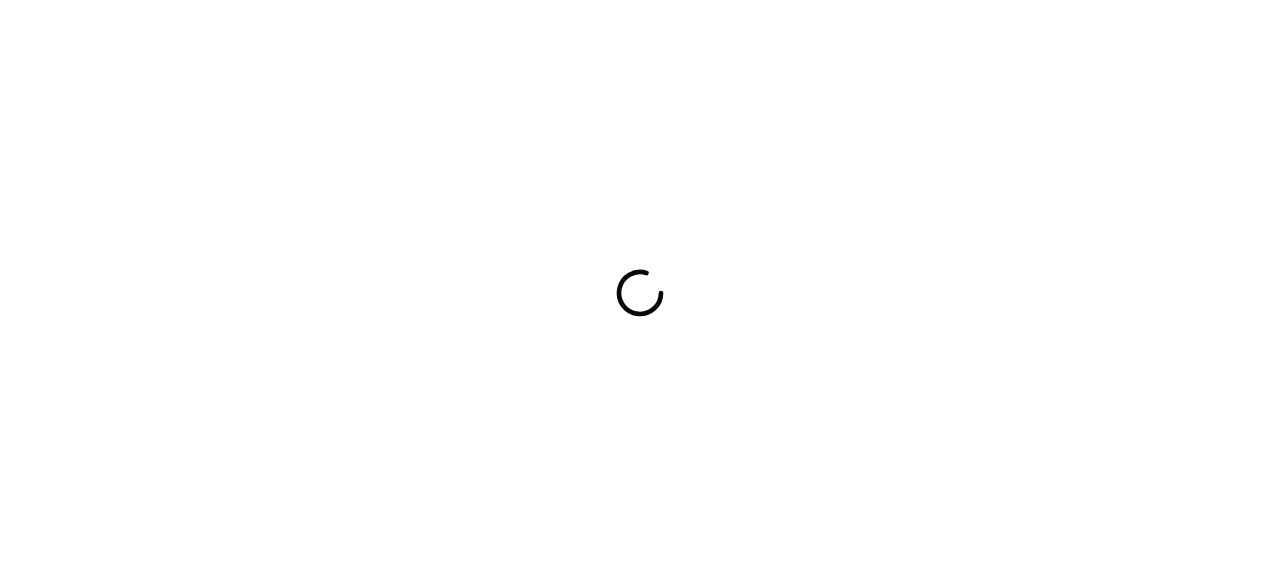 scroll, scrollTop: 0, scrollLeft: 0, axis: both 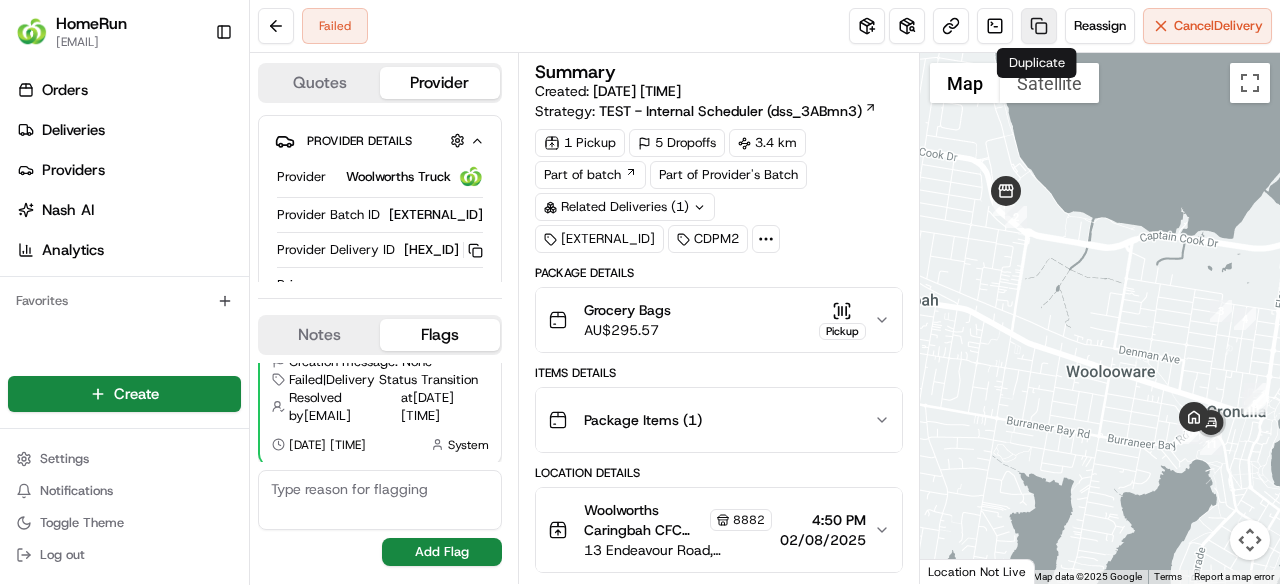 click at bounding box center (1039, 26) 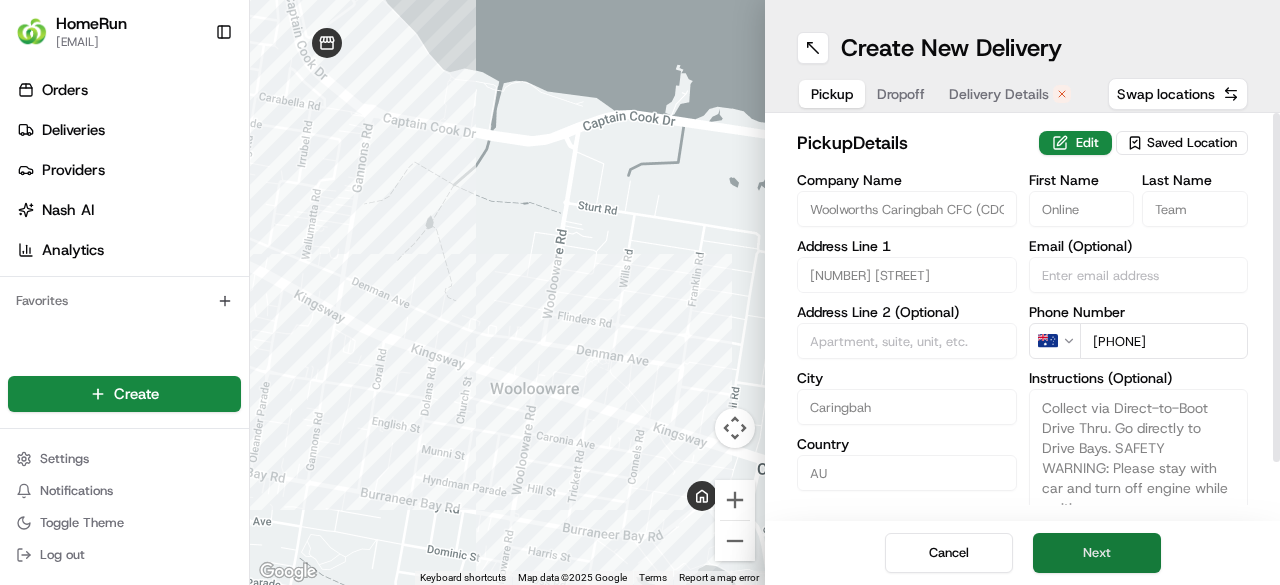 click on "Next" at bounding box center [1097, 553] 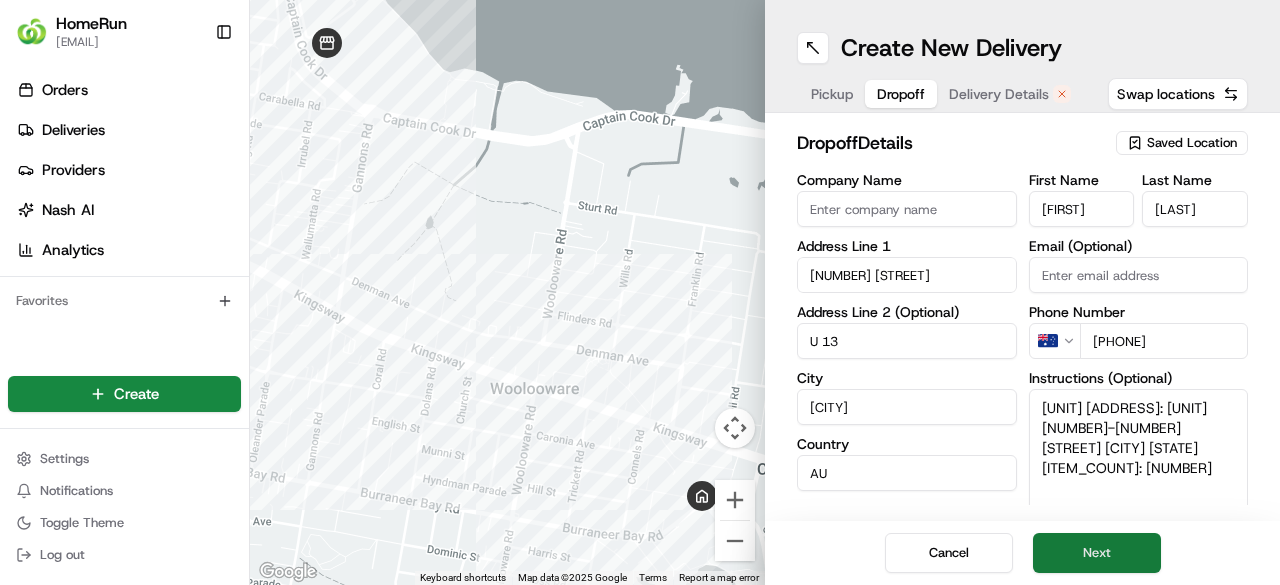 click on "Next" at bounding box center (1097, 553) 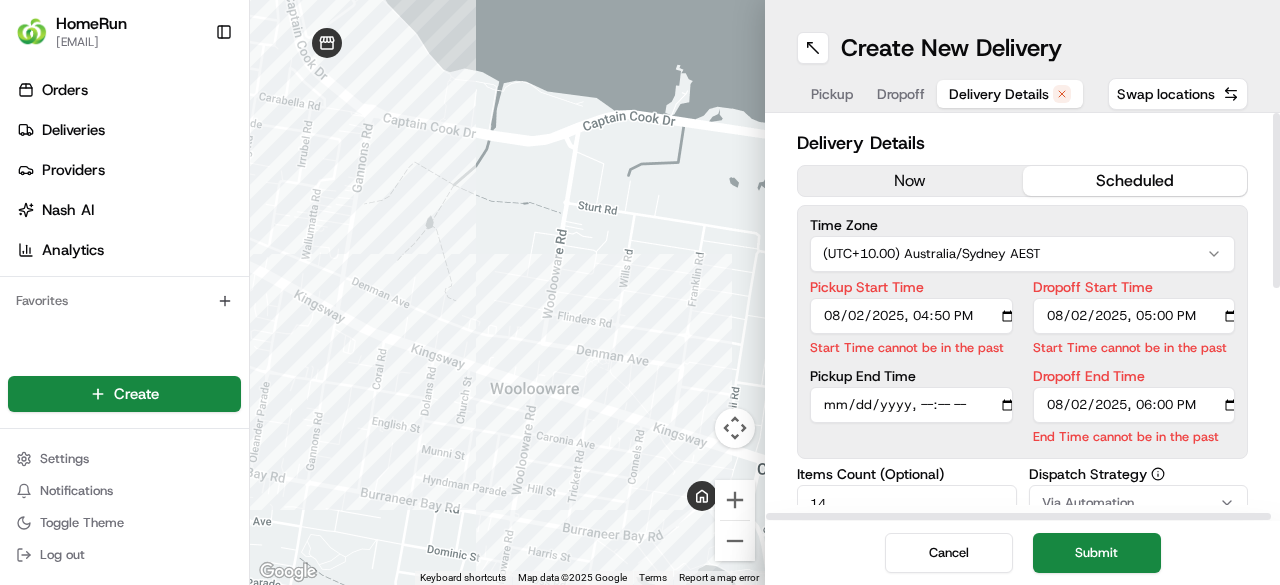 click on "now" at bounding box center (910, 181) 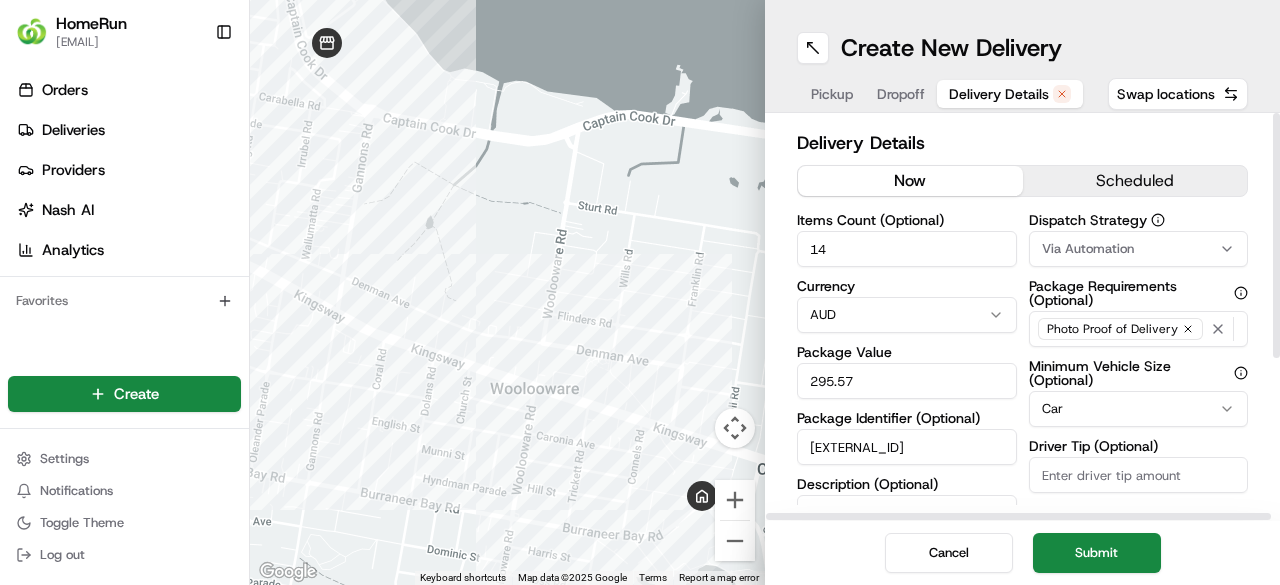 click on "Submit" at bounding box center (1097, 553) 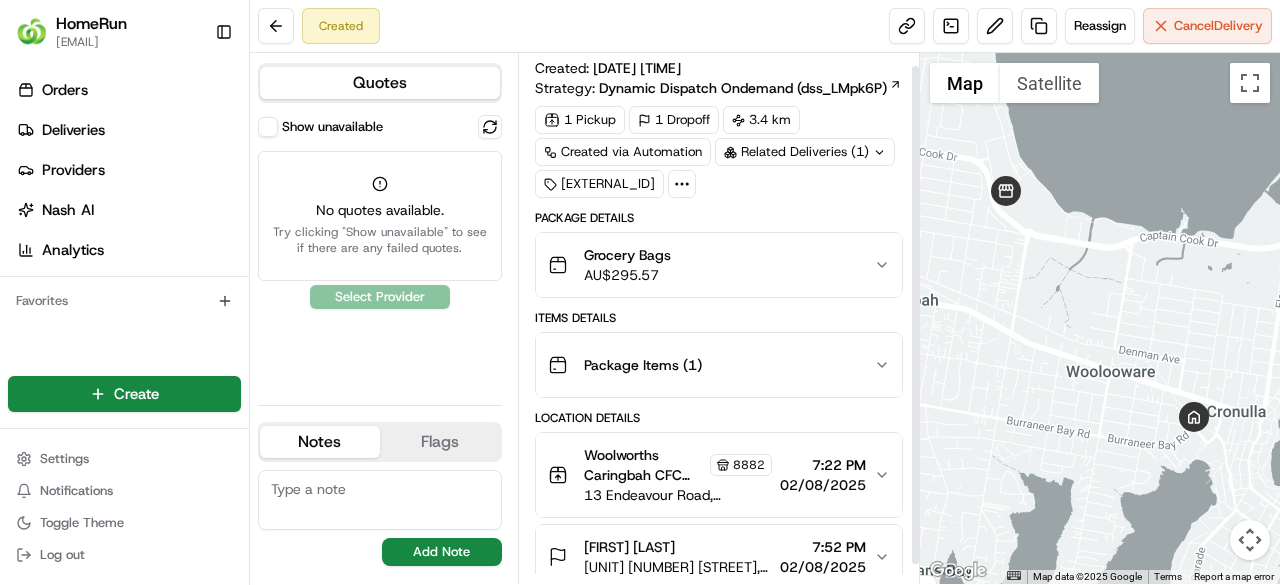 scroll, scrollTop: 34, scrollLeft: 0, axis: vertical 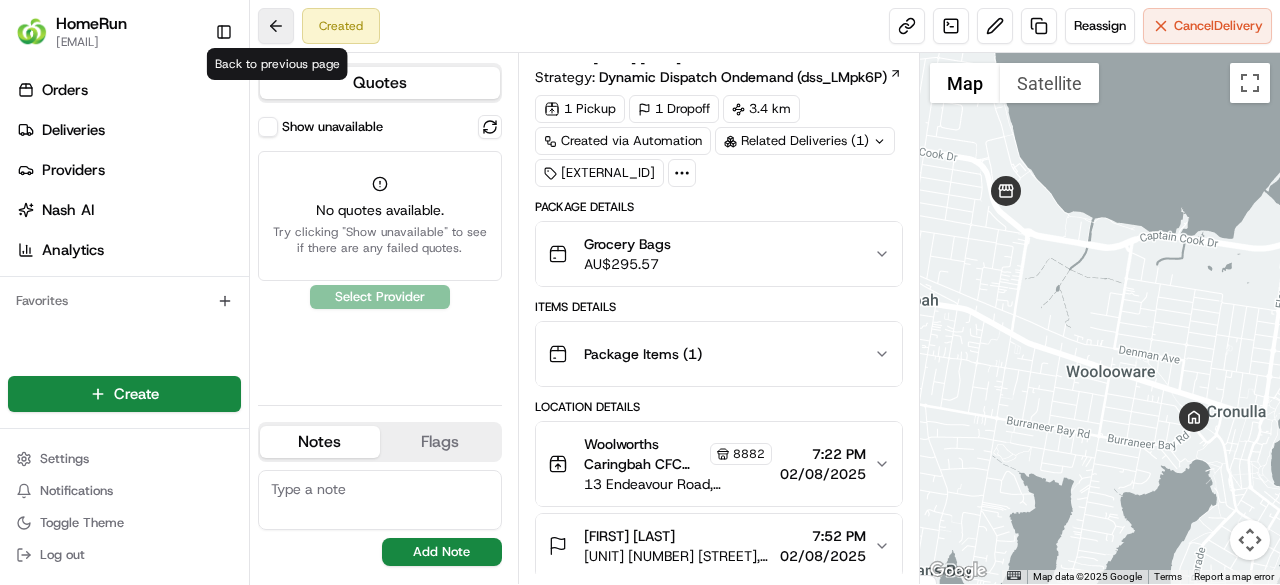 click at bounding box center (276, 26) 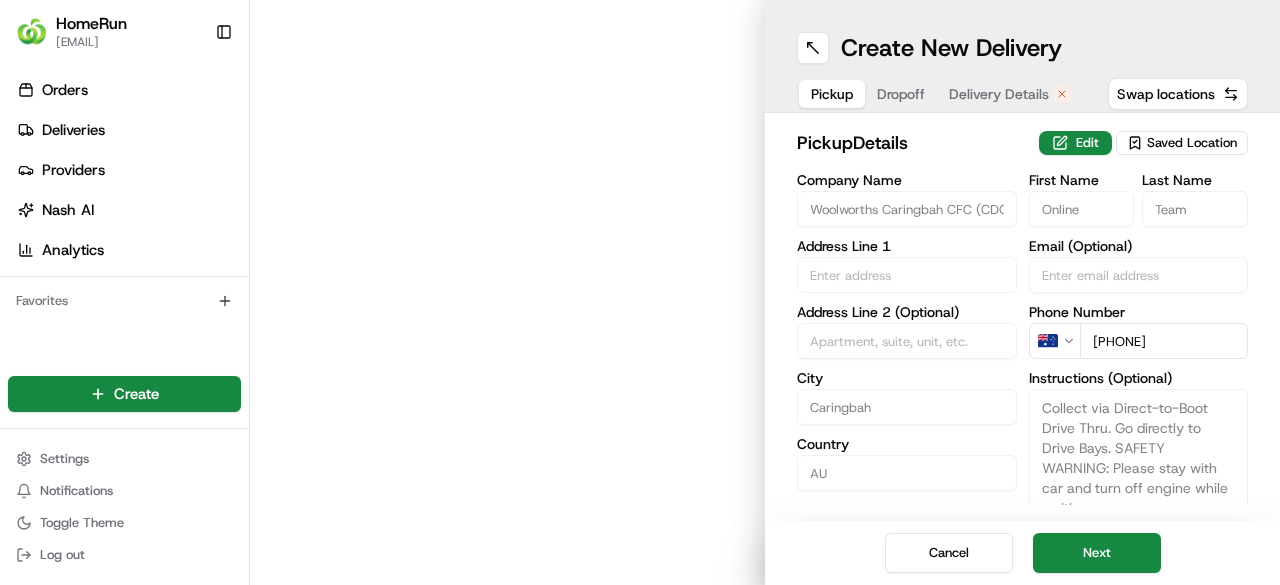 type on "13 Endeavour Road" 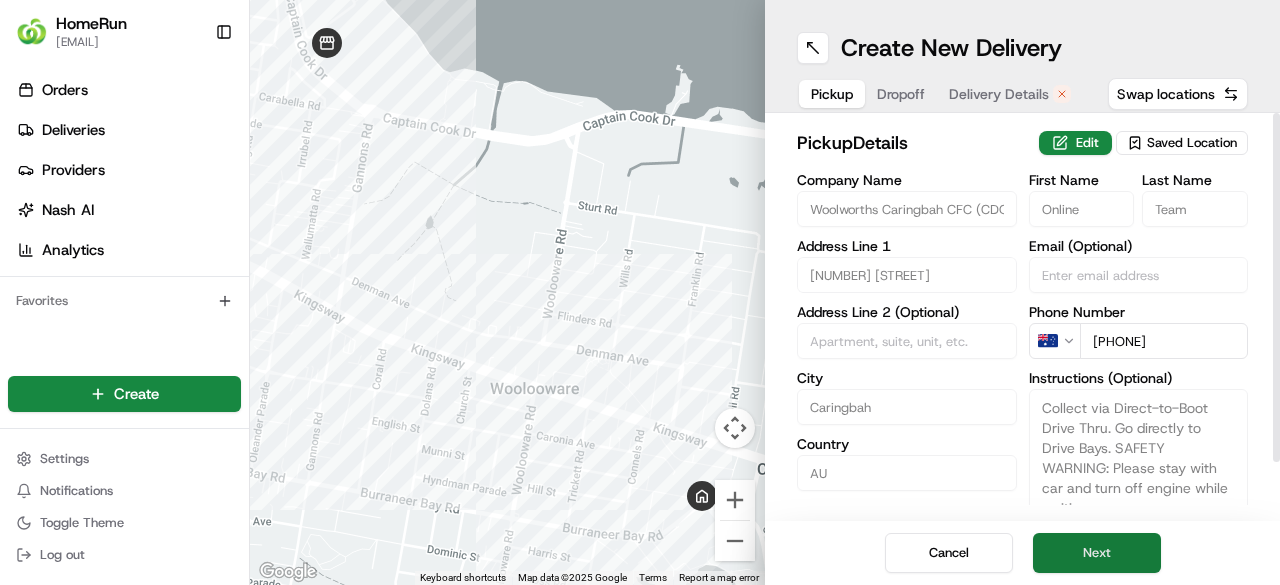 click on "Next" at bounding box center (1097, 553) 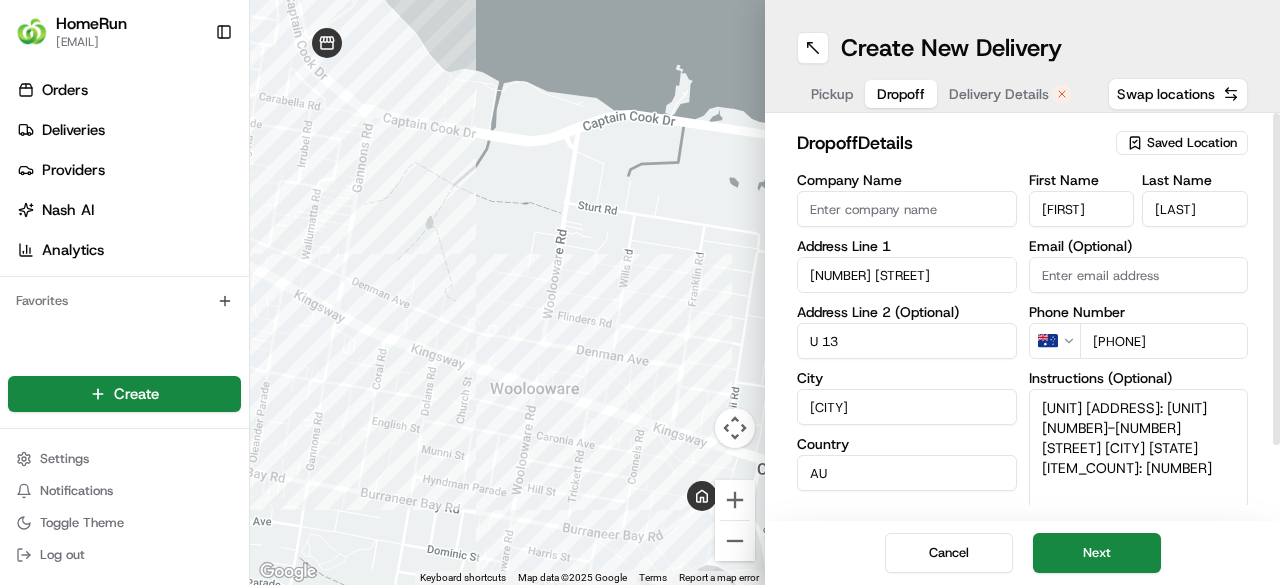 drag, startPoint x: 1107, startPoint y: 554, endPoint x: 1096, endPoint y: 525, distance: 31.016125 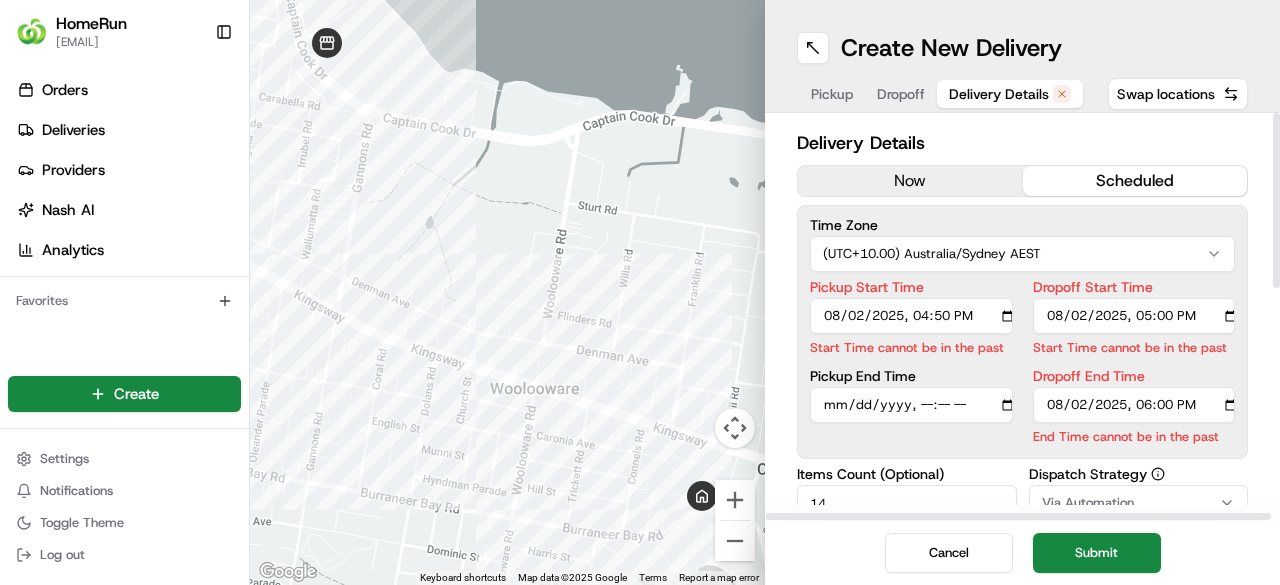 click on "now" at bounding box center [910, 181] 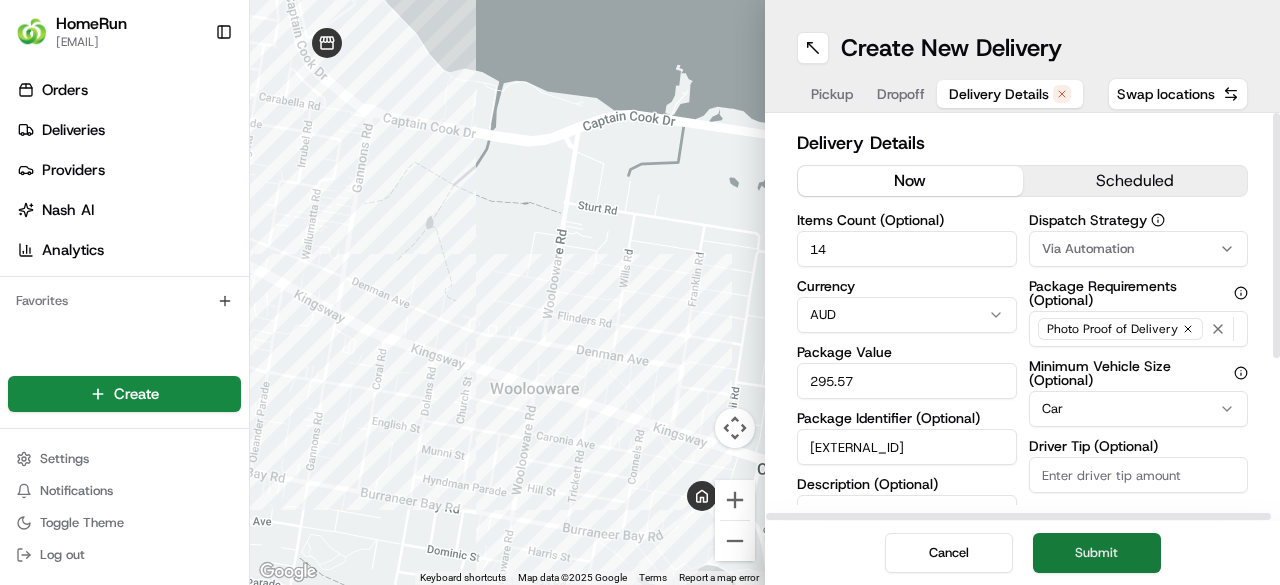 click on "Submit" at bounding box center (1097, 553) 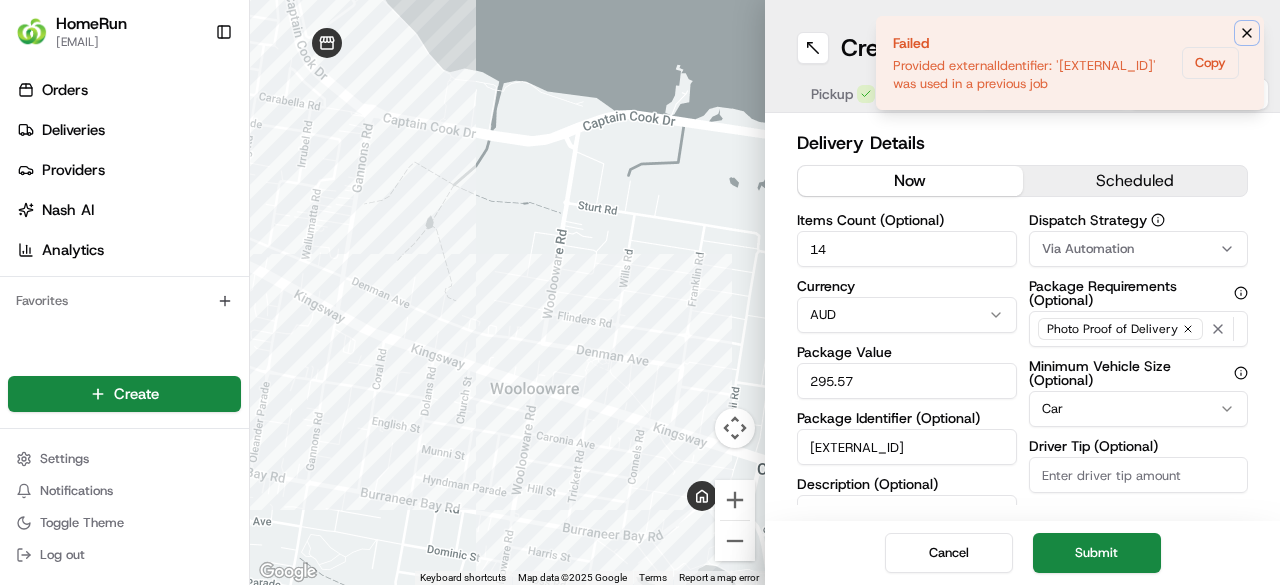 click 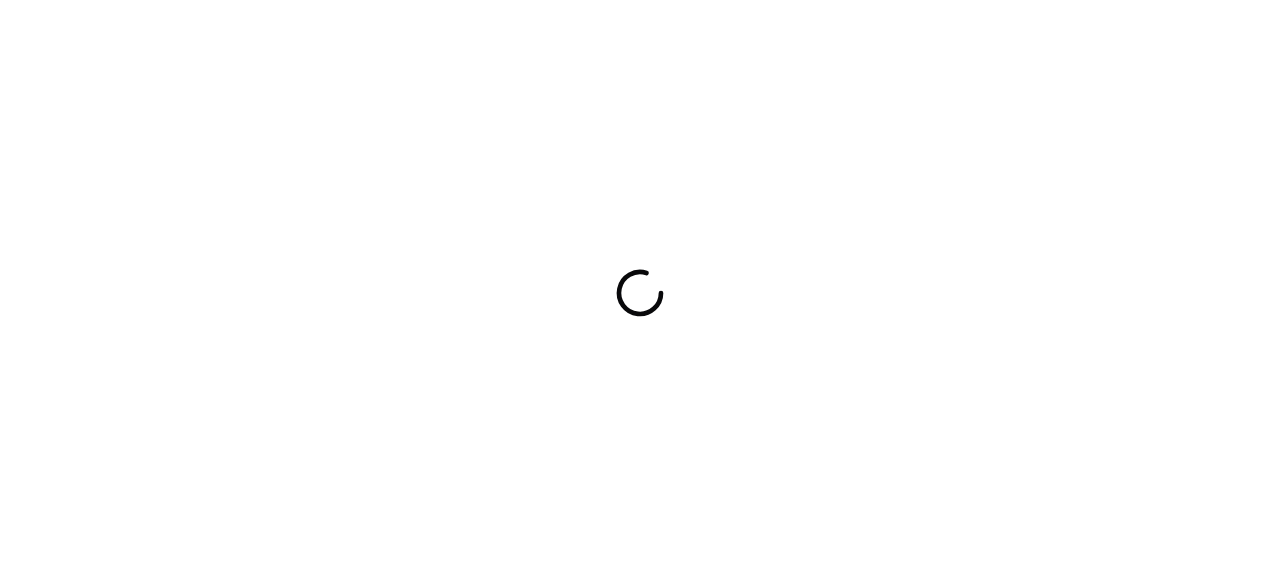 scroll, scrollTop: 0, scrollLeft: 0, axis: both 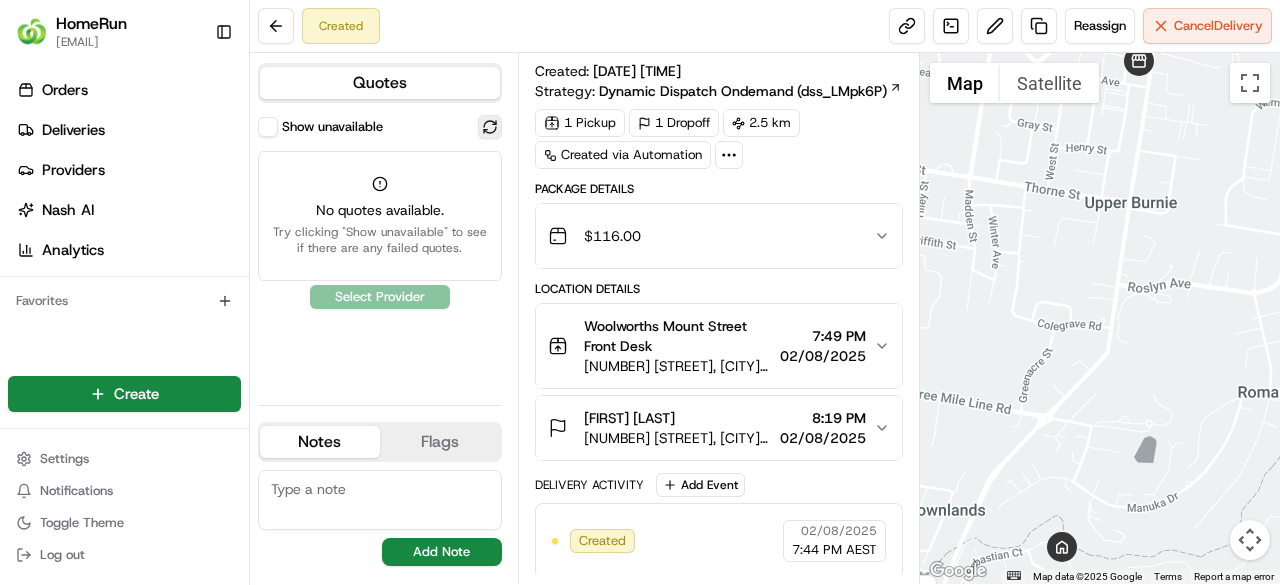 click at bounding box center [490, 127] 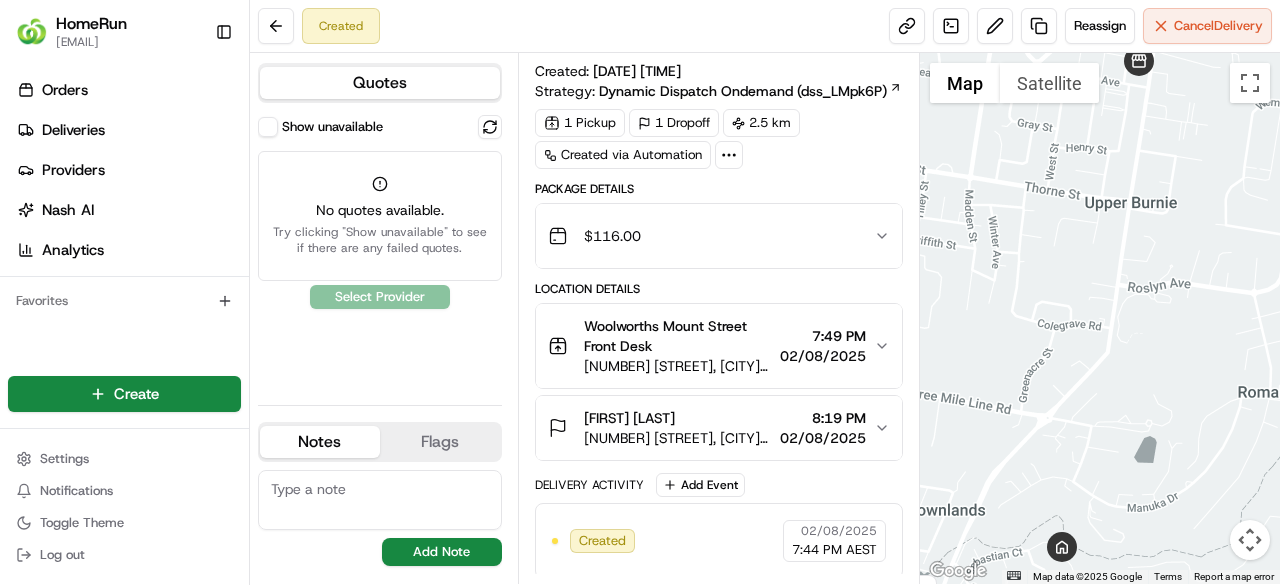 click on "Show unavailable" at bounding box center [268, 127] 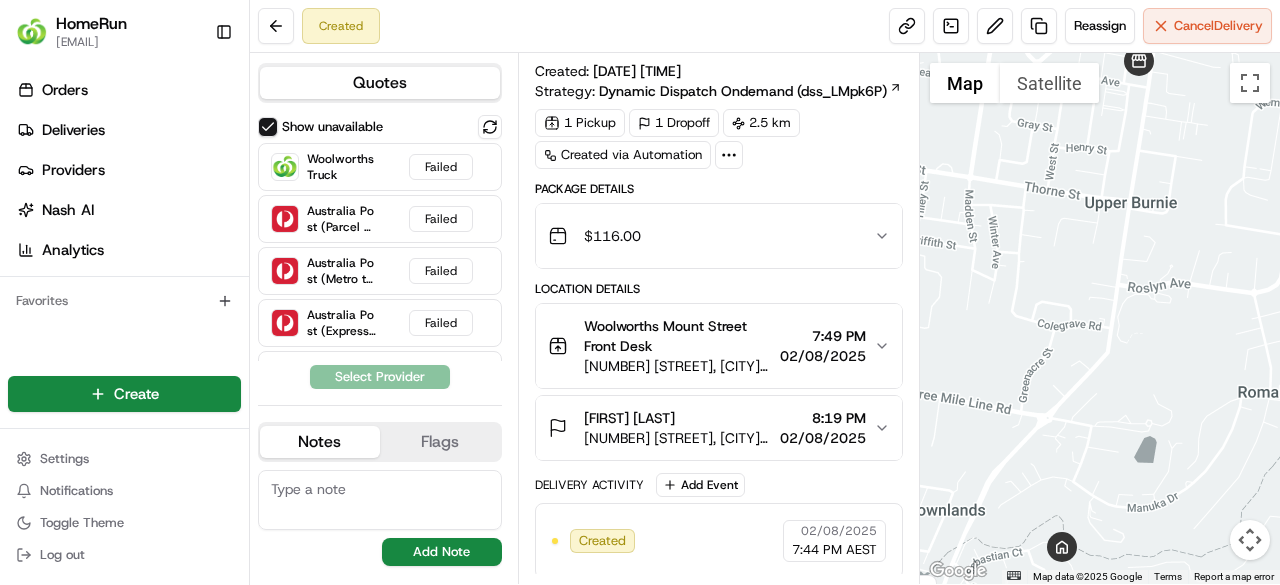 click on "Show unavailable" at bounding box center (268, 127) 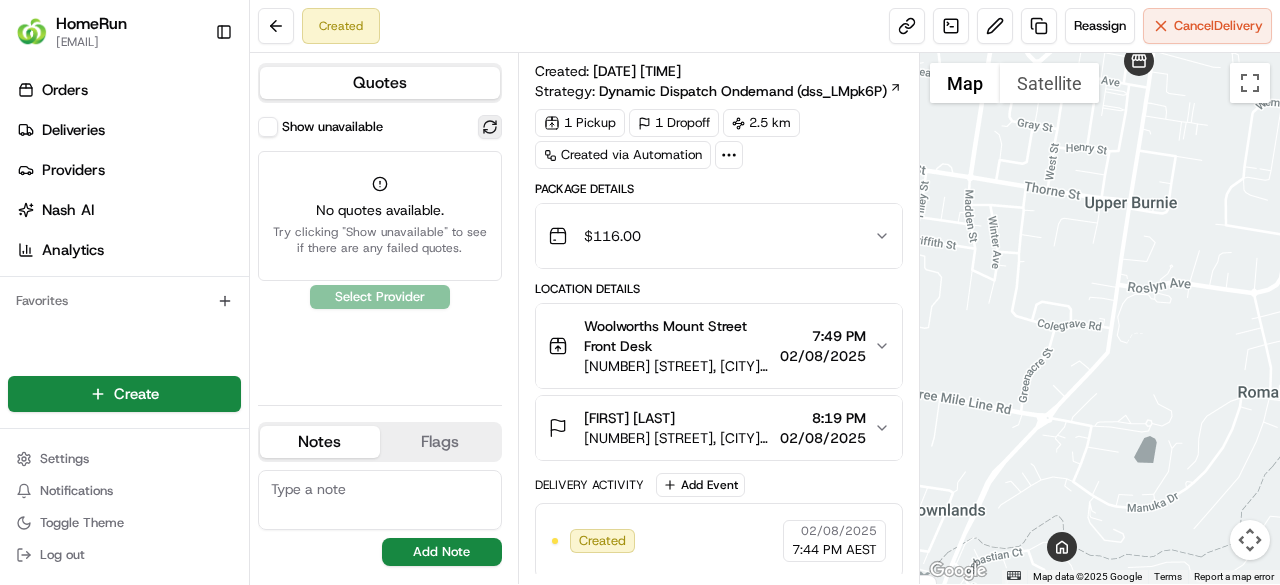 click at bounding box center [490, 127] 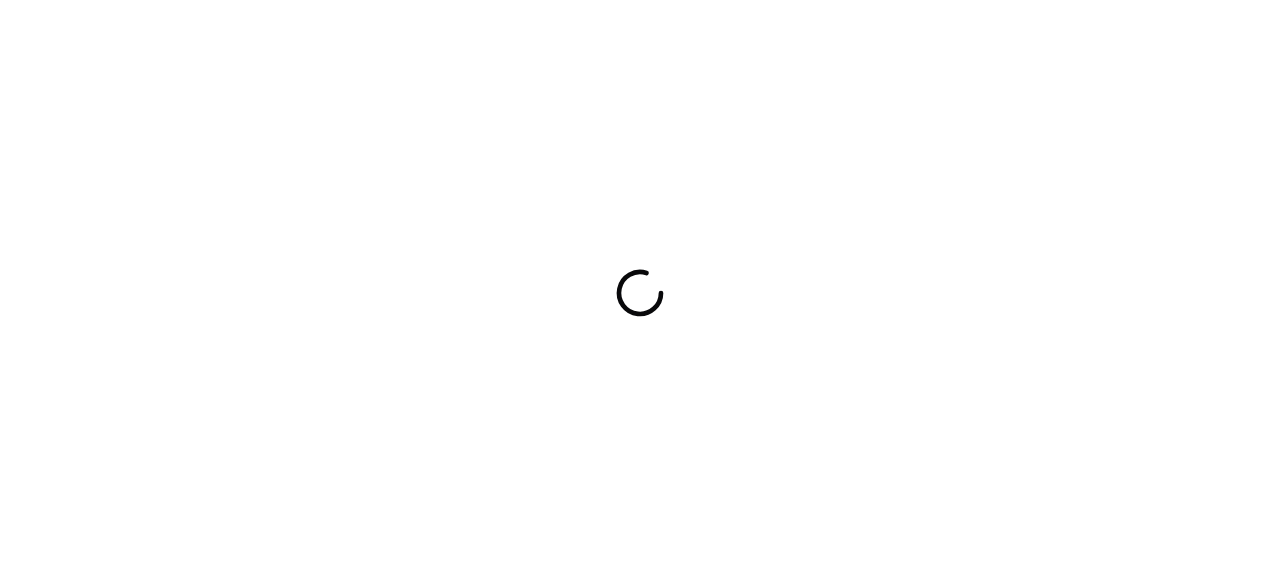 scroll, scrollTop: 0, scrollLeft: 0, axis: both 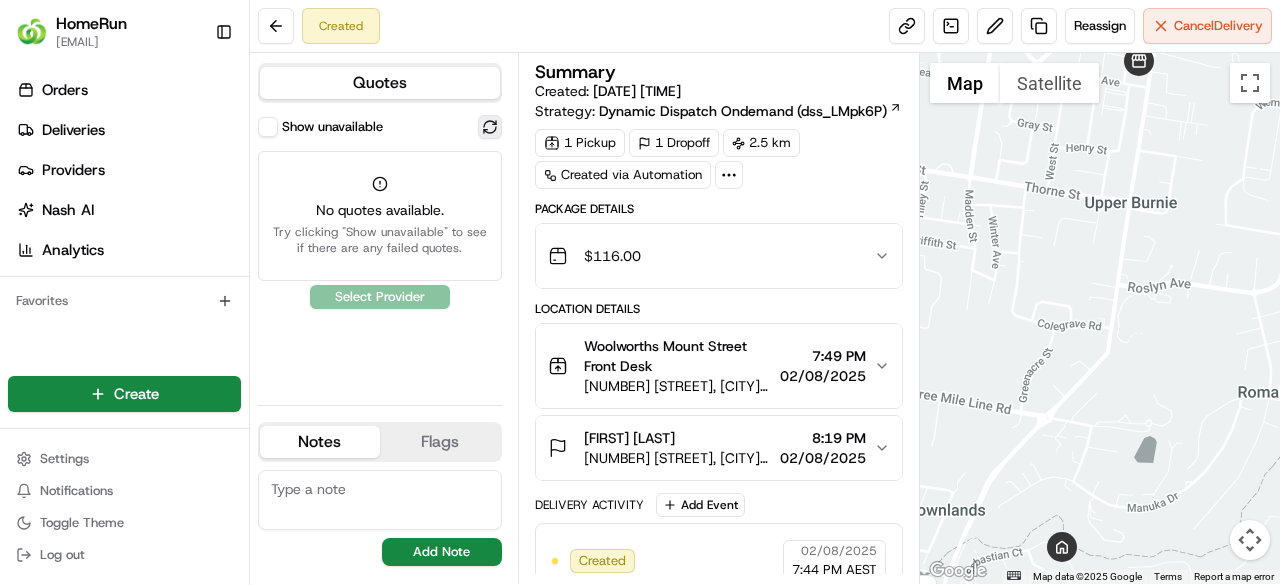 click at bounding box center [490, 127] 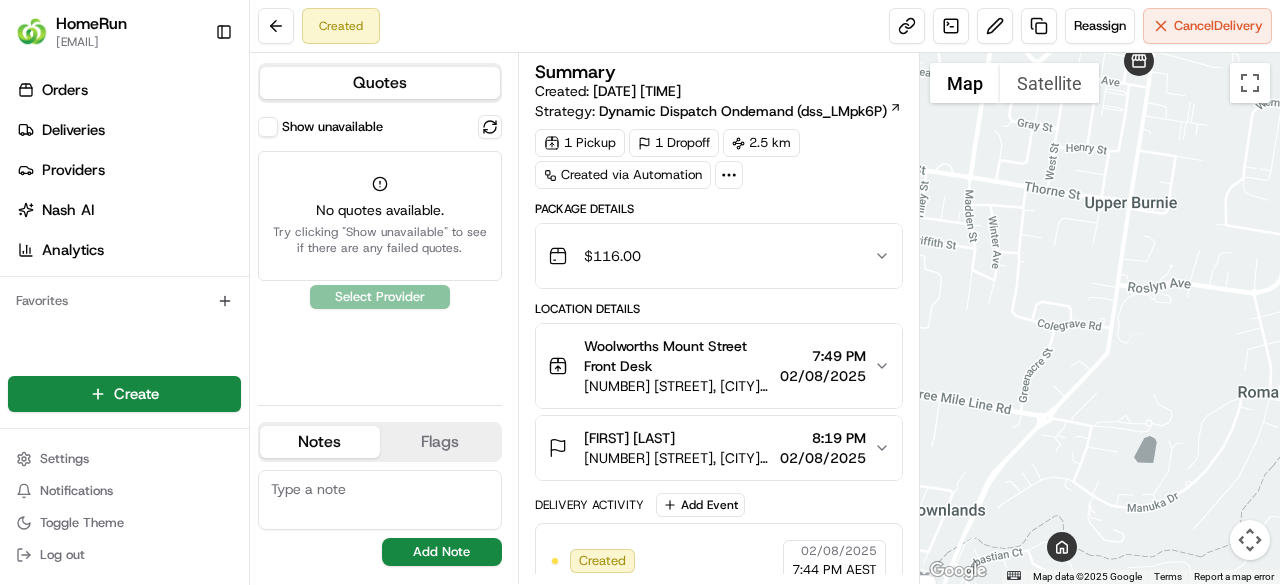 click on "Show unavailable" at bounding box center (268, 127) 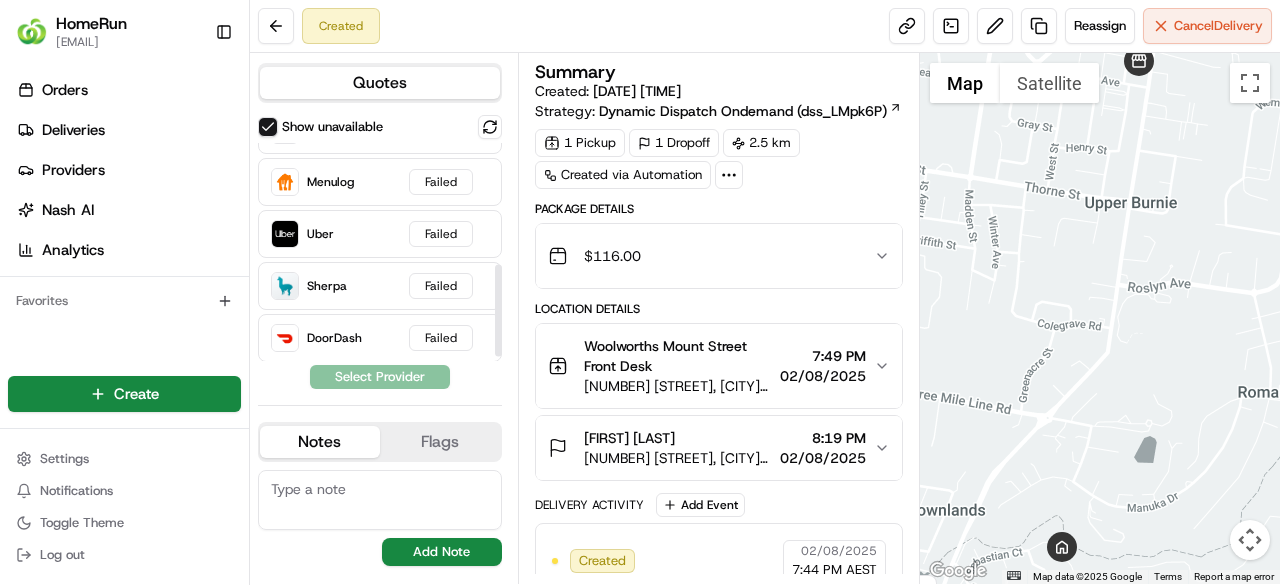 scroll, scrollTop: 0, scrollLeft: 0, axis: both 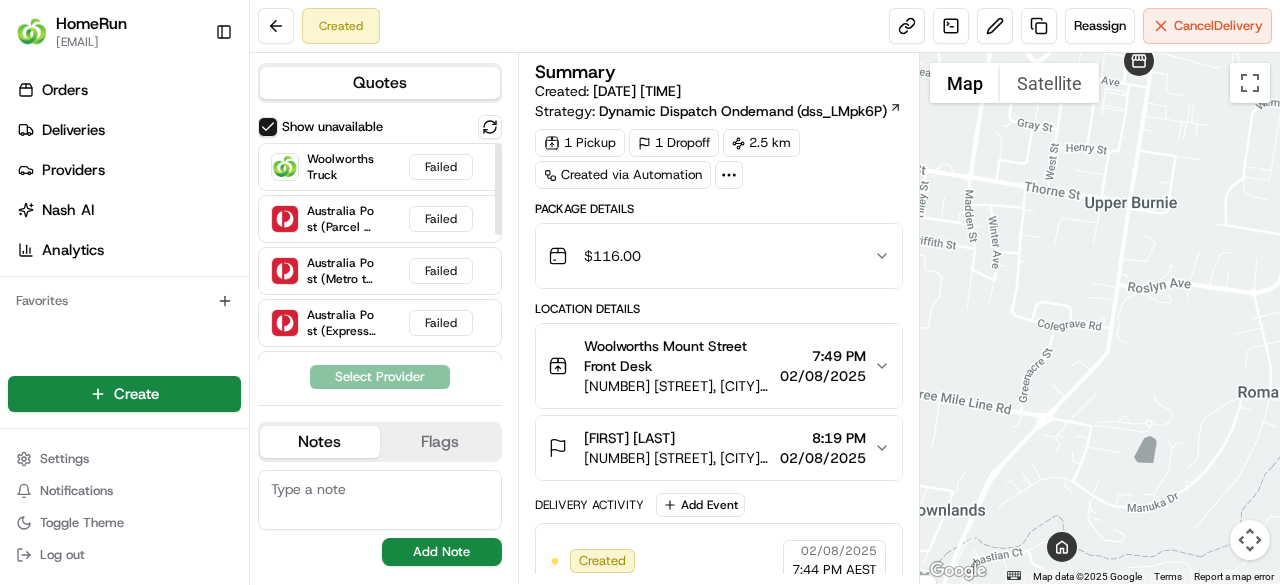 click on "Show unavailable" at bounding box center (268, 127) 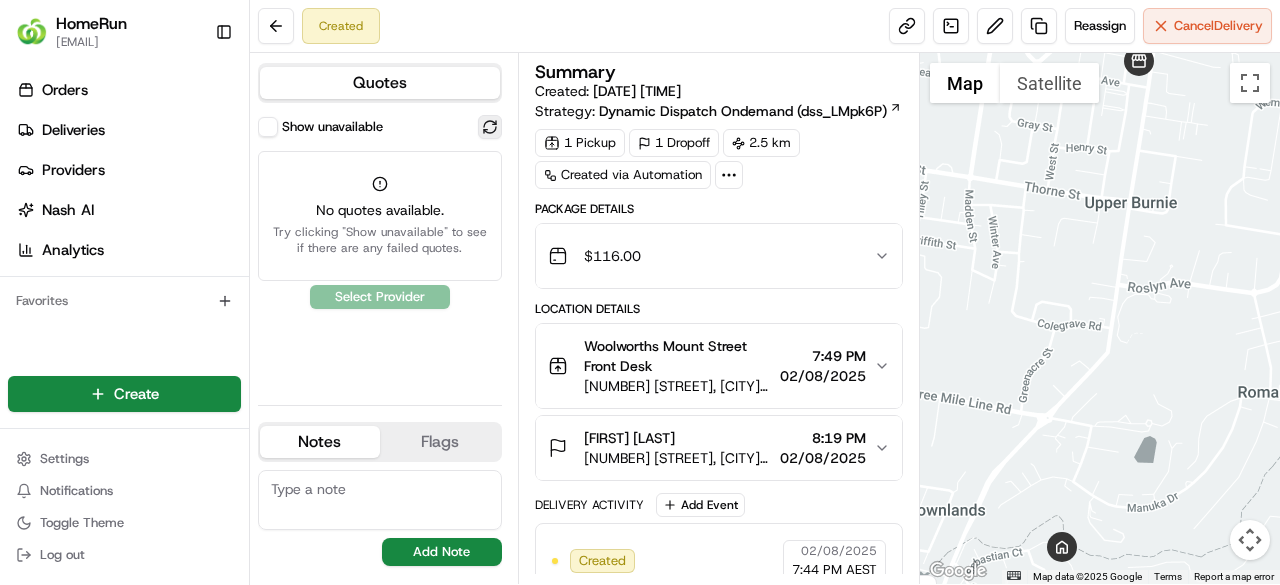 click at bounding box center (490, 127) 